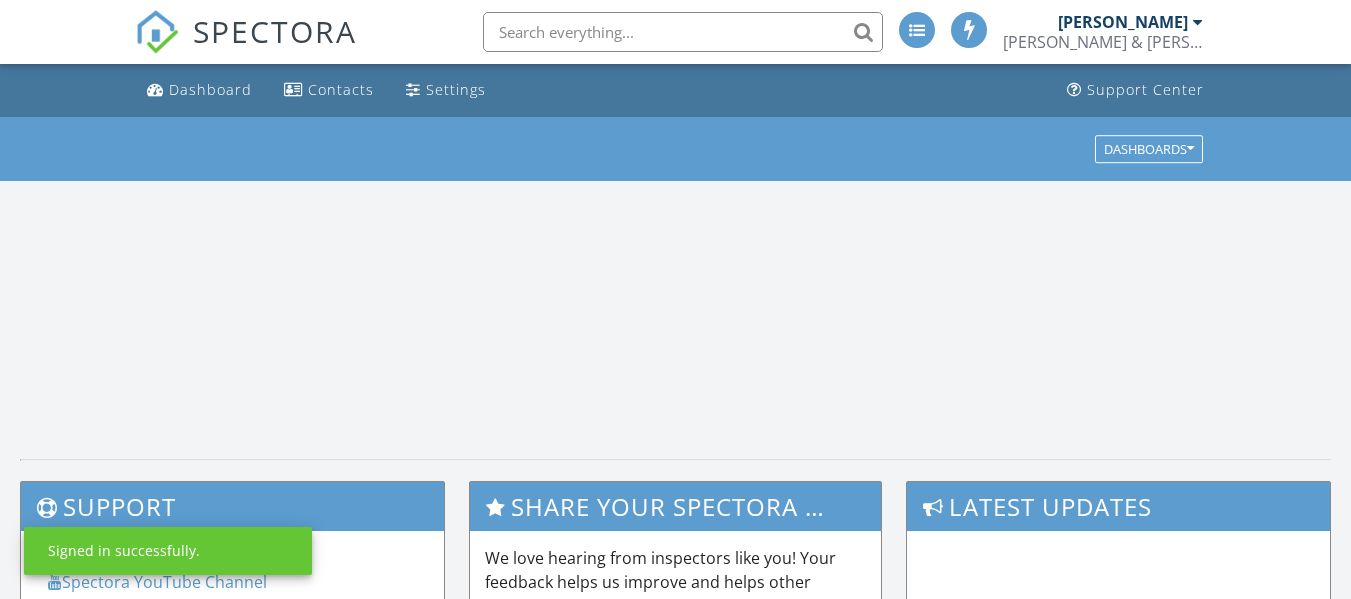 scroll, scrollTop: 0, scrollLeft: 0, axis: both 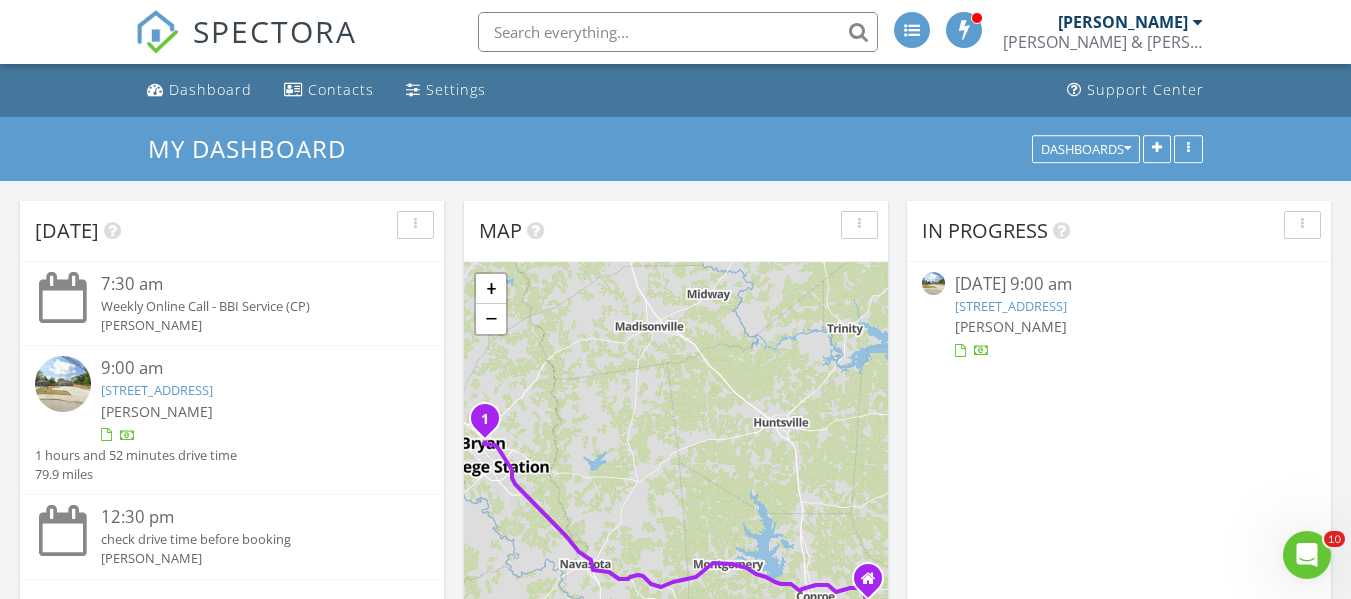 click on "701 E MLK , Bryan , TX 77803" at bounding box center (157, 390) 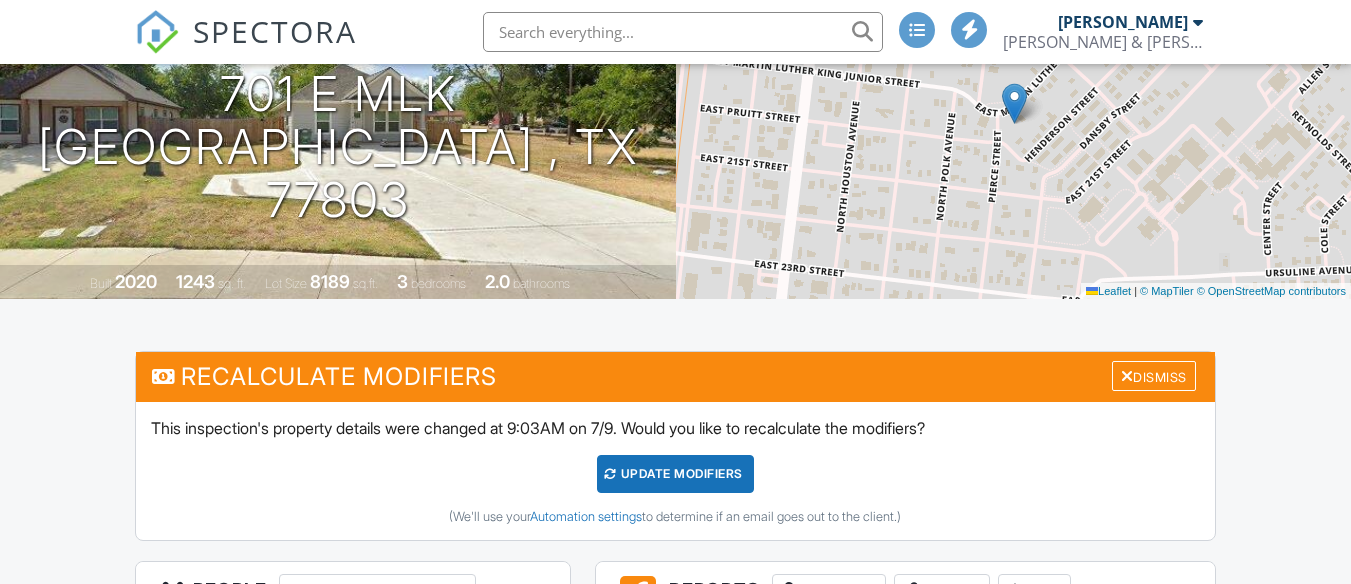 scroll, scrollTop: 108, scrollLeft: 0, axis: vertical 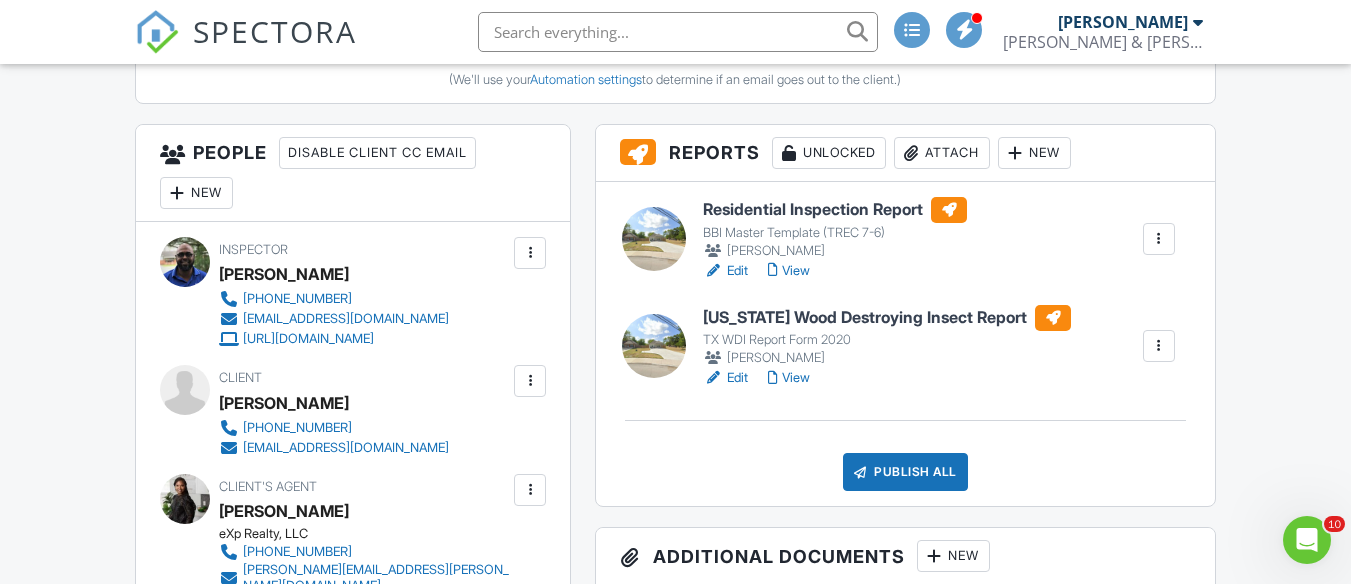 click on "Edit" at bounding box center [725, 378] 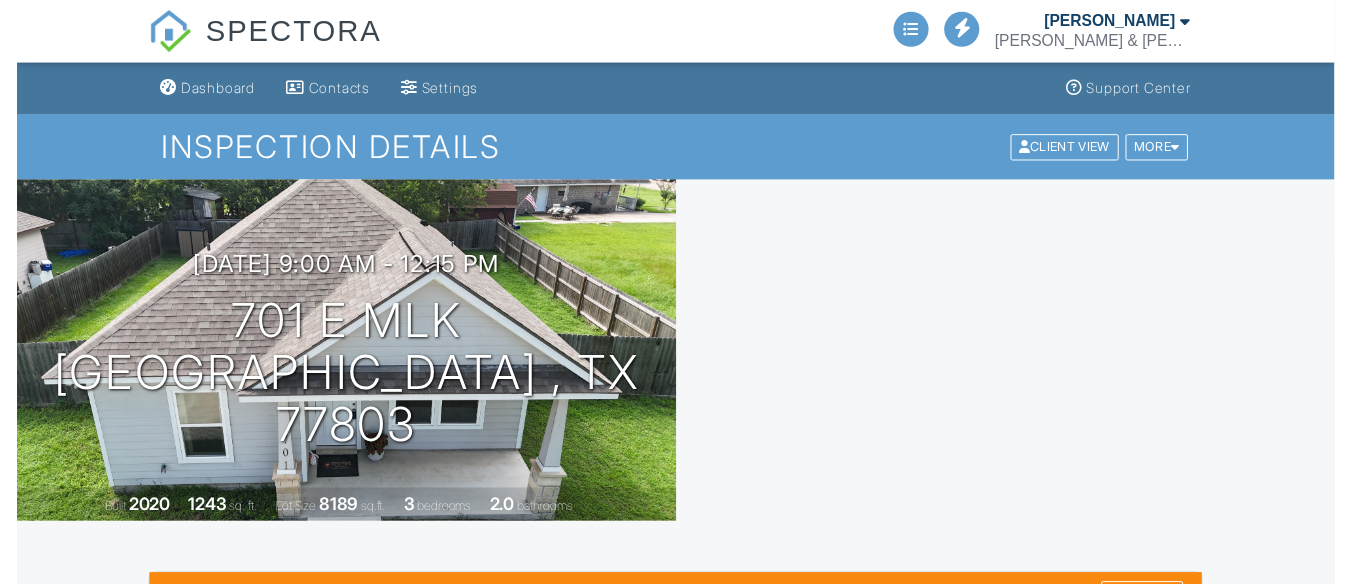 scroll, scrollTop: 0, scrollLeft: 0, axis: both 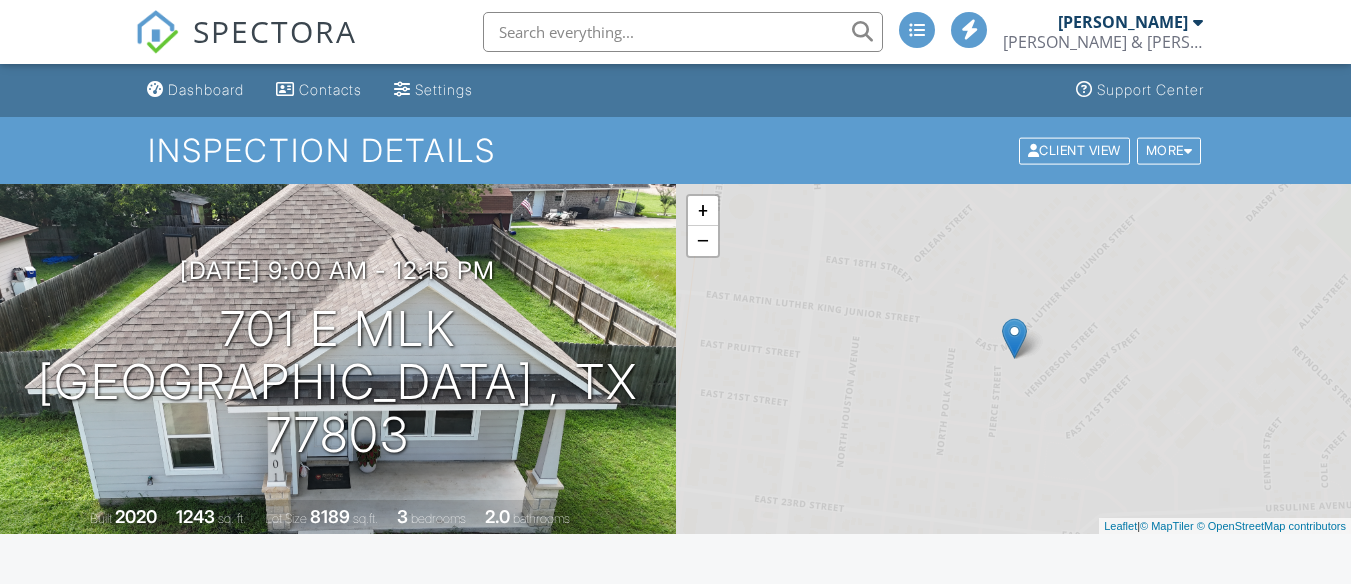 click on "View" at bounding box center [789, 1050] 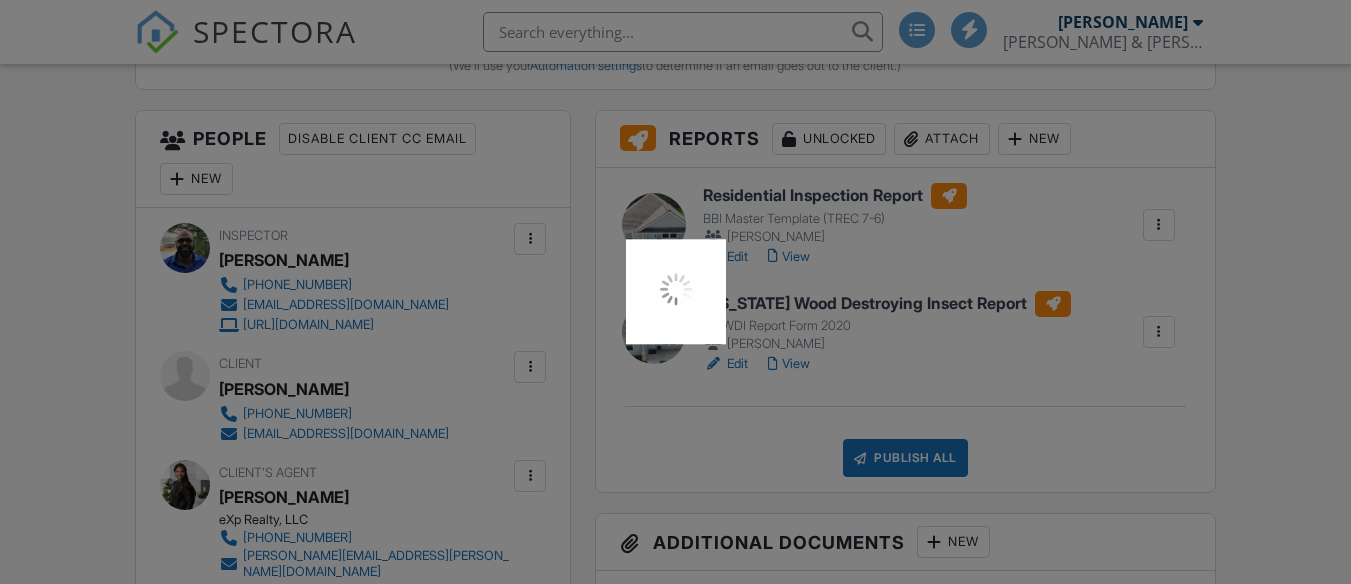 scroll, scrollTop: 686, scrollLeft: 0, axis: vertical 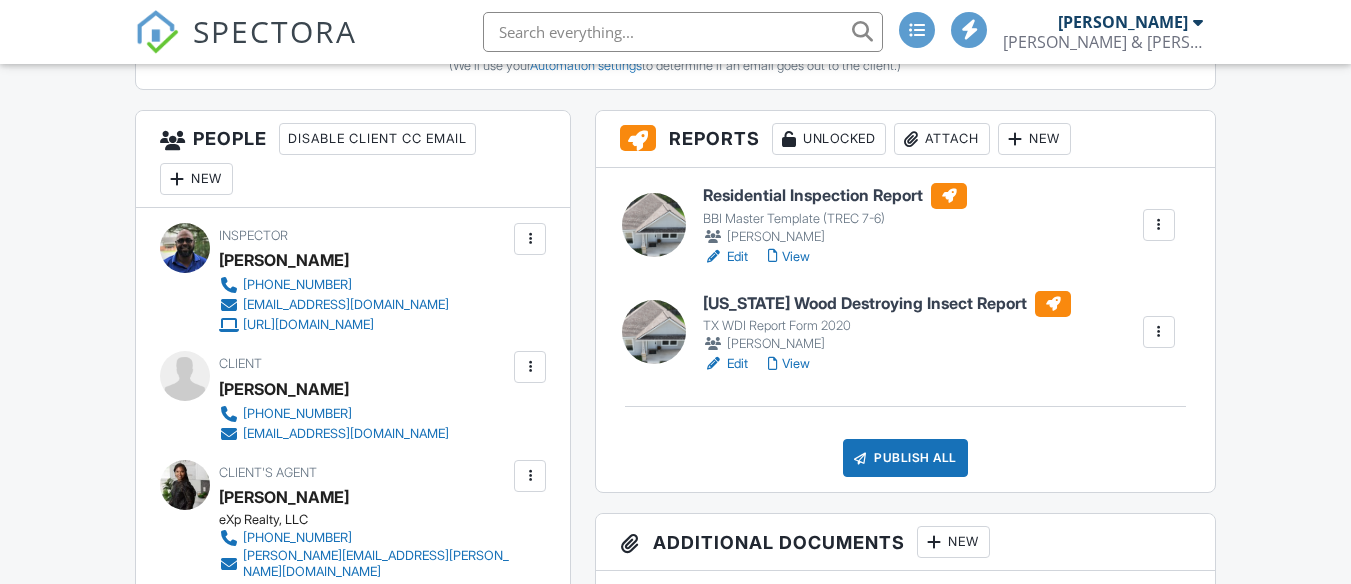 click on "Edit" at bounding box center [725, 257] 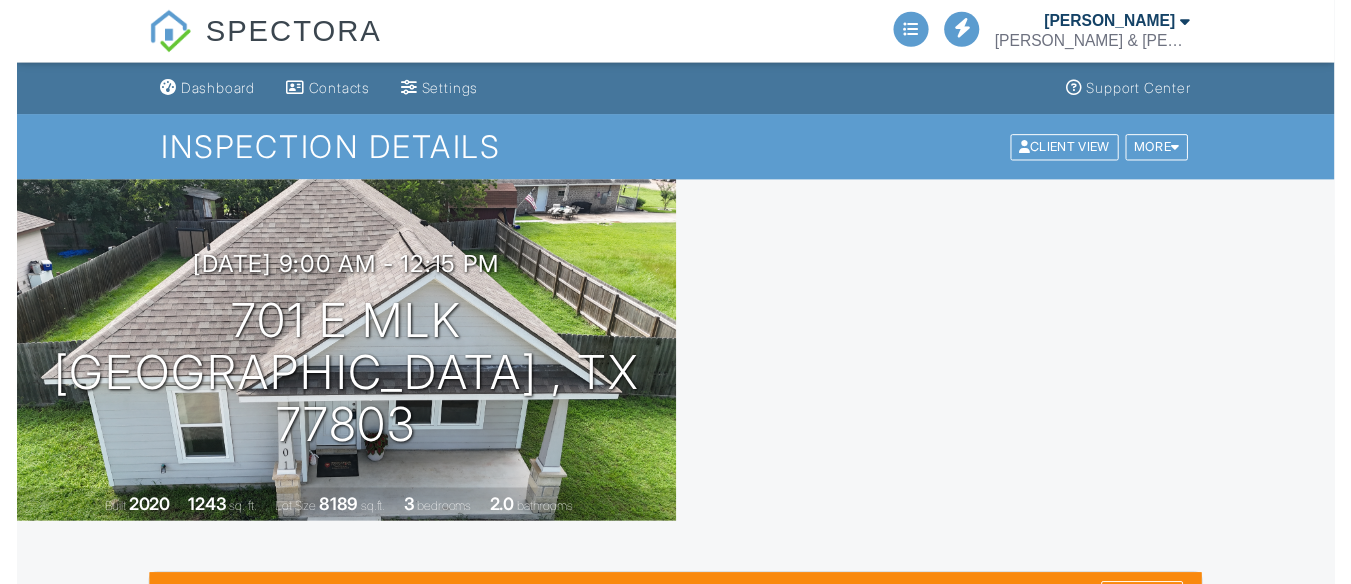 scroll, scrollTop: 0, scrollLeft: 0, axis: both 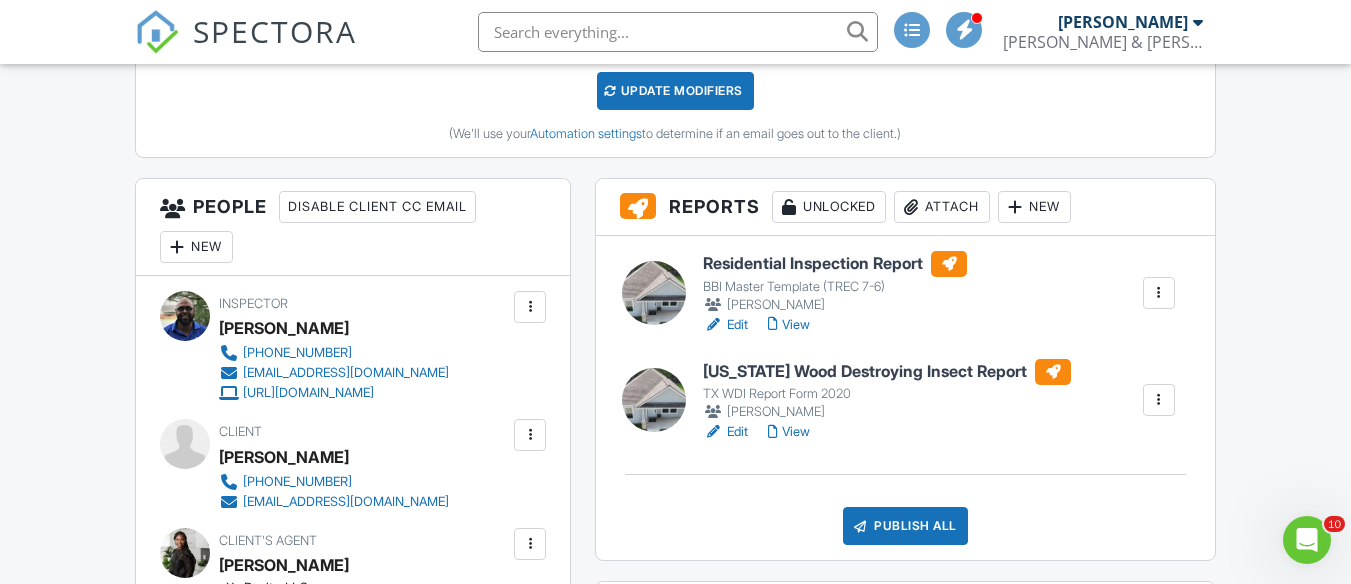 click on "View" at bounding box center [789, 325] 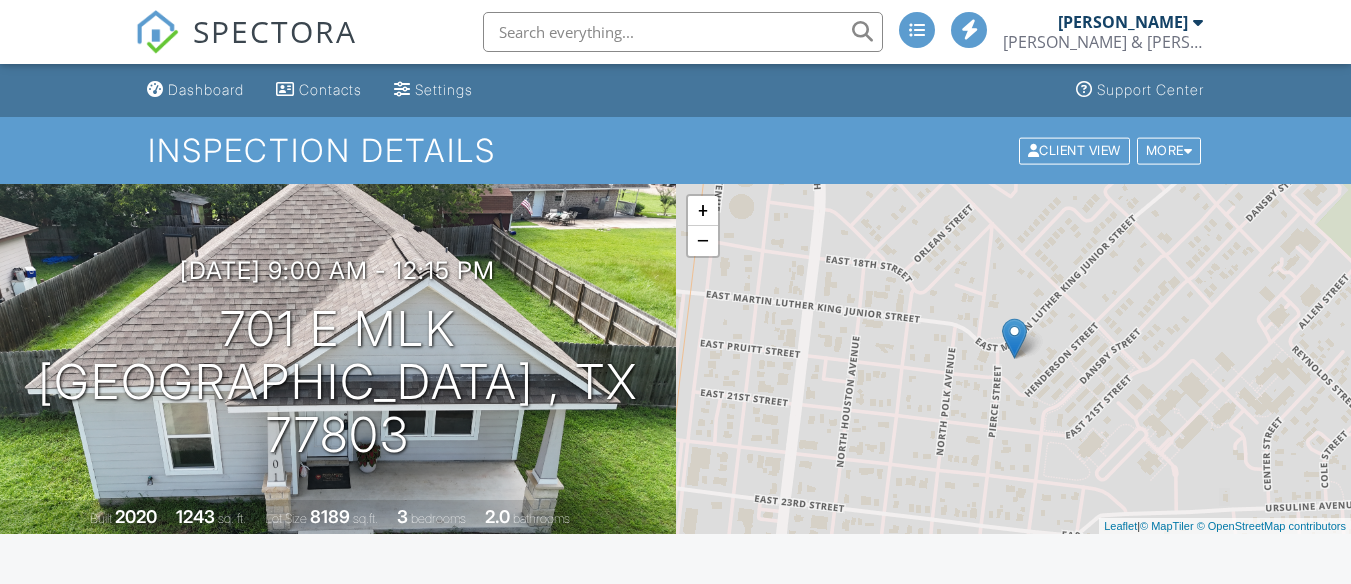 scroll, scrollTop: 618, scrollLeft: 0, axis: vertical 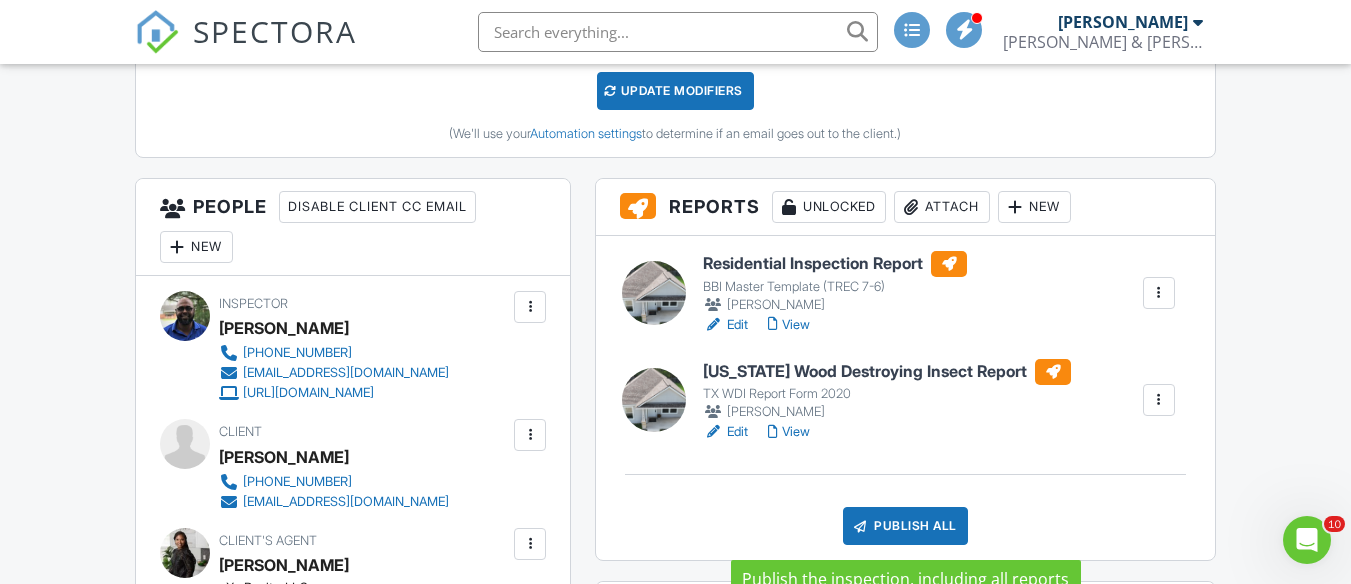 click on "Publish All" at bounding box center [905, 526] 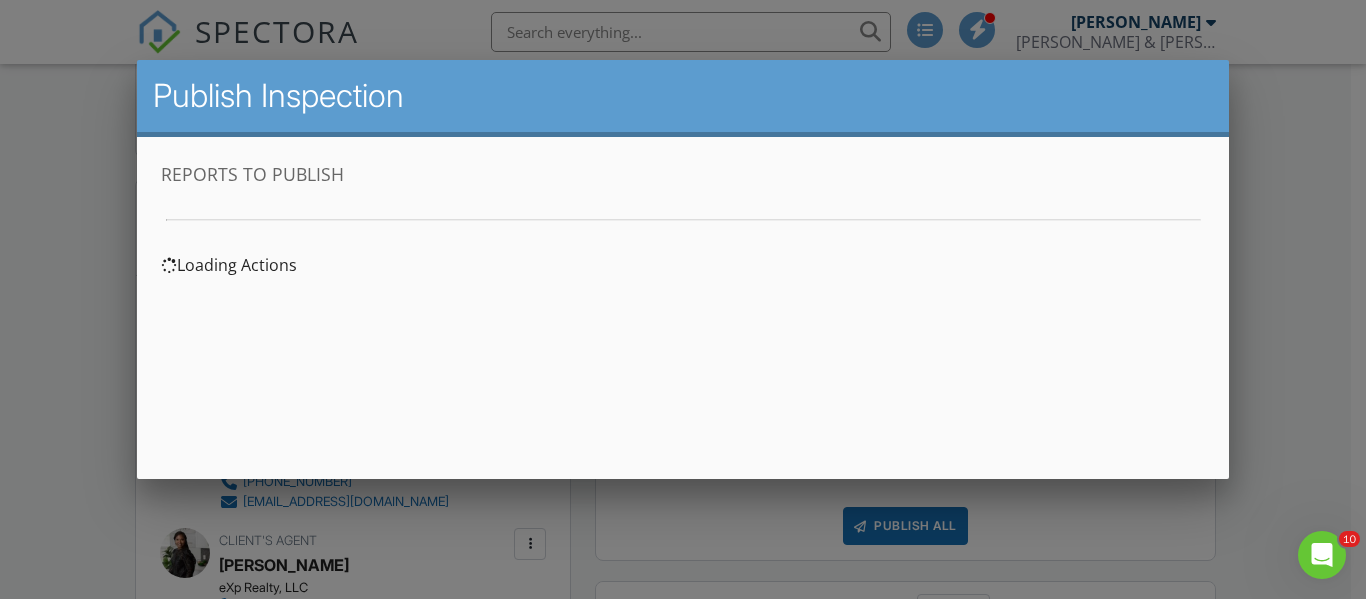 scroll, scrollTop: 0, scrollLeft: 0, axis: both 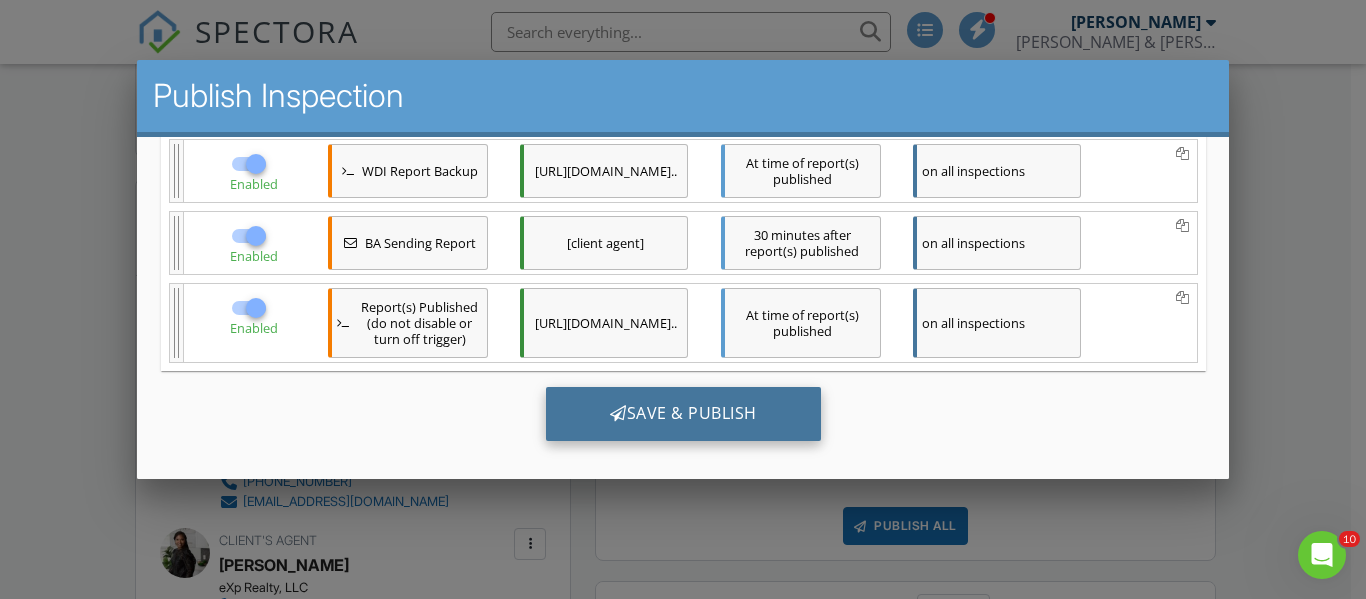 click on "Save & Publish" at bounding box center [682, 413] 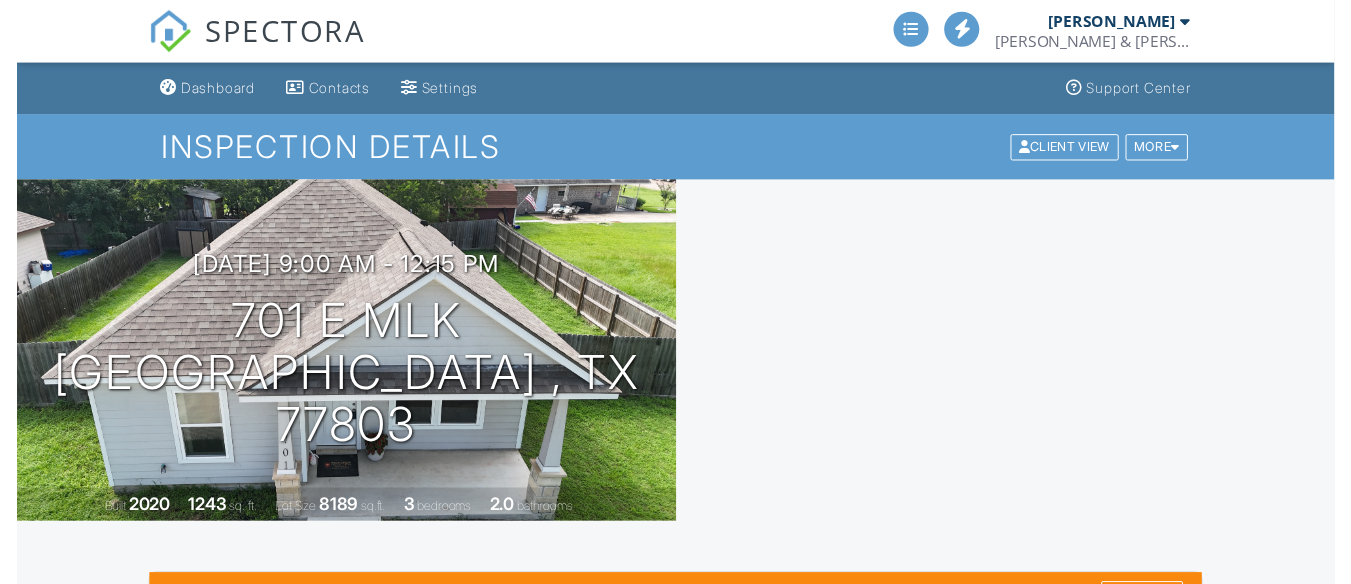 scroll, scrollTop: 0, scrollLeft: 0, axis: both 